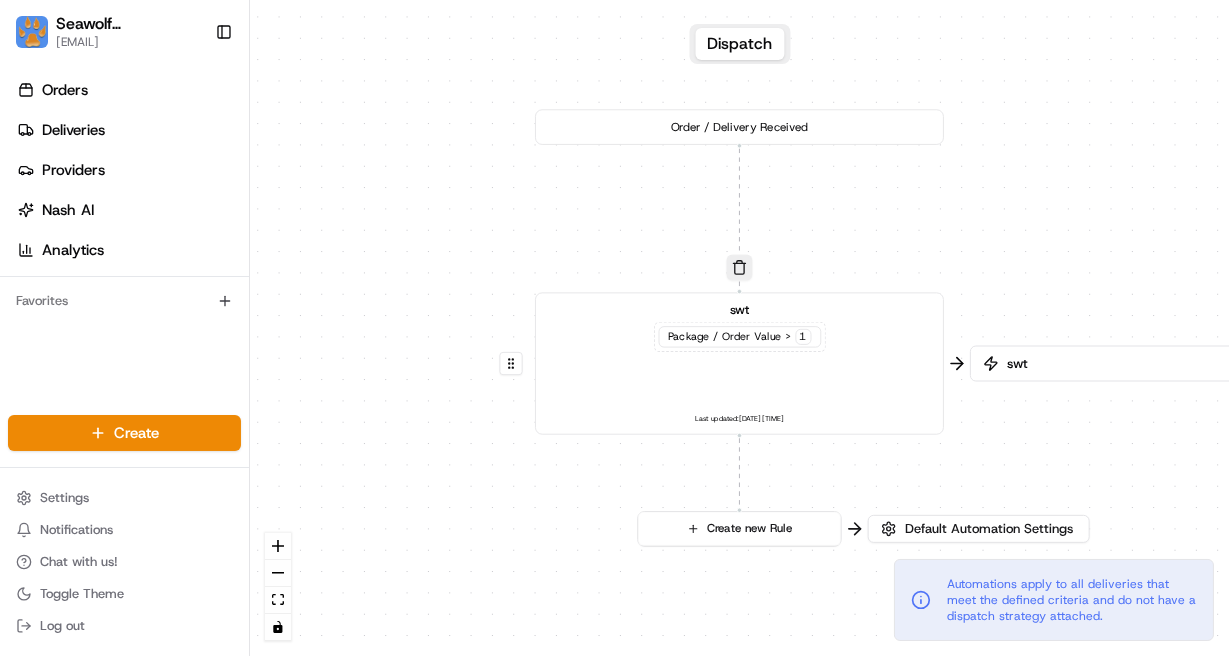 scroll, scrollTop: 0, scrollLeft: 0, axis: both 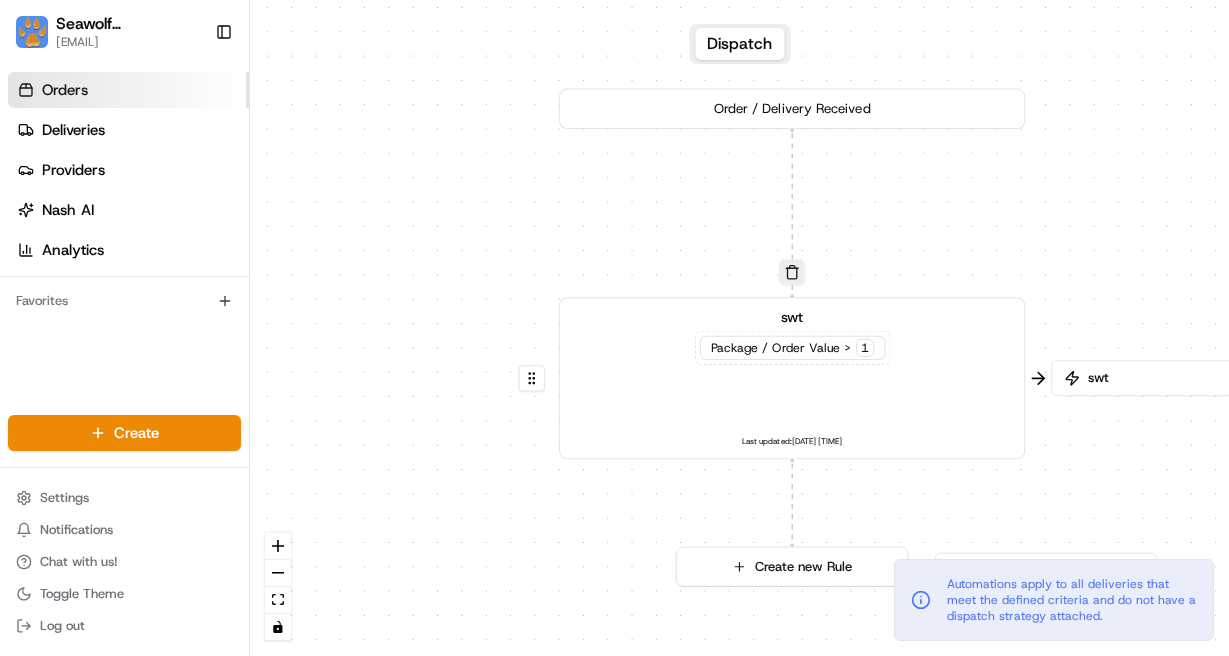 click on "Orders" at bounding box center (128, 90) 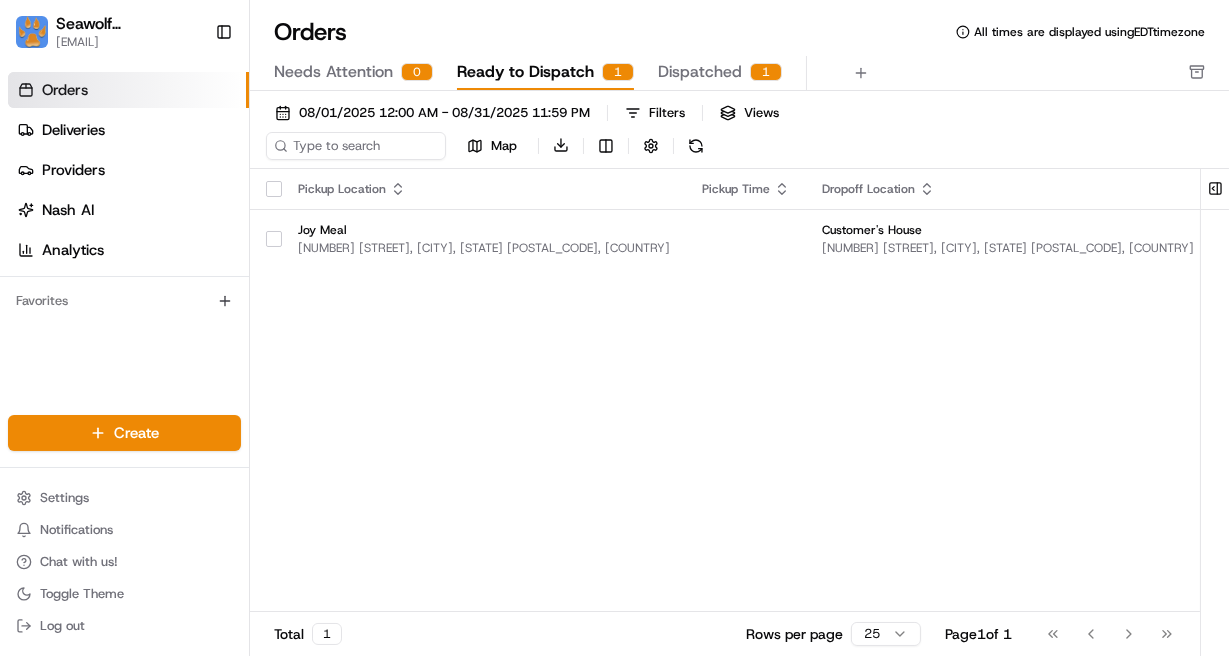 click on "Dispatched" at bounding box center [700, 72] 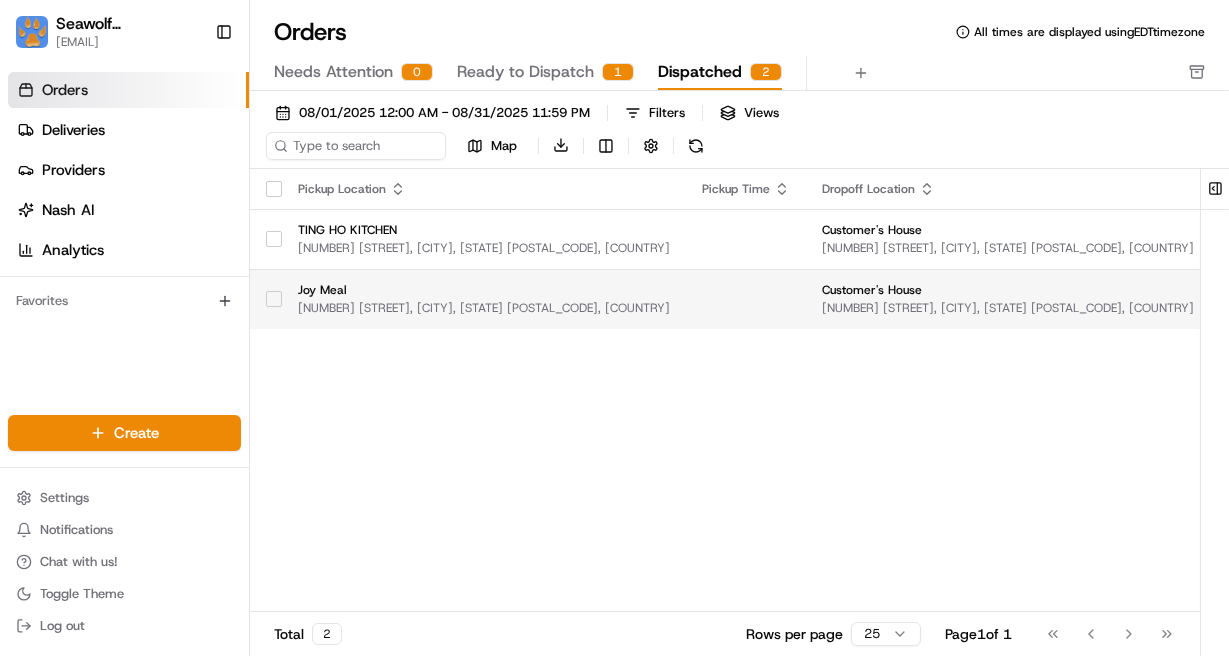 click at bounding box center (746, 299) 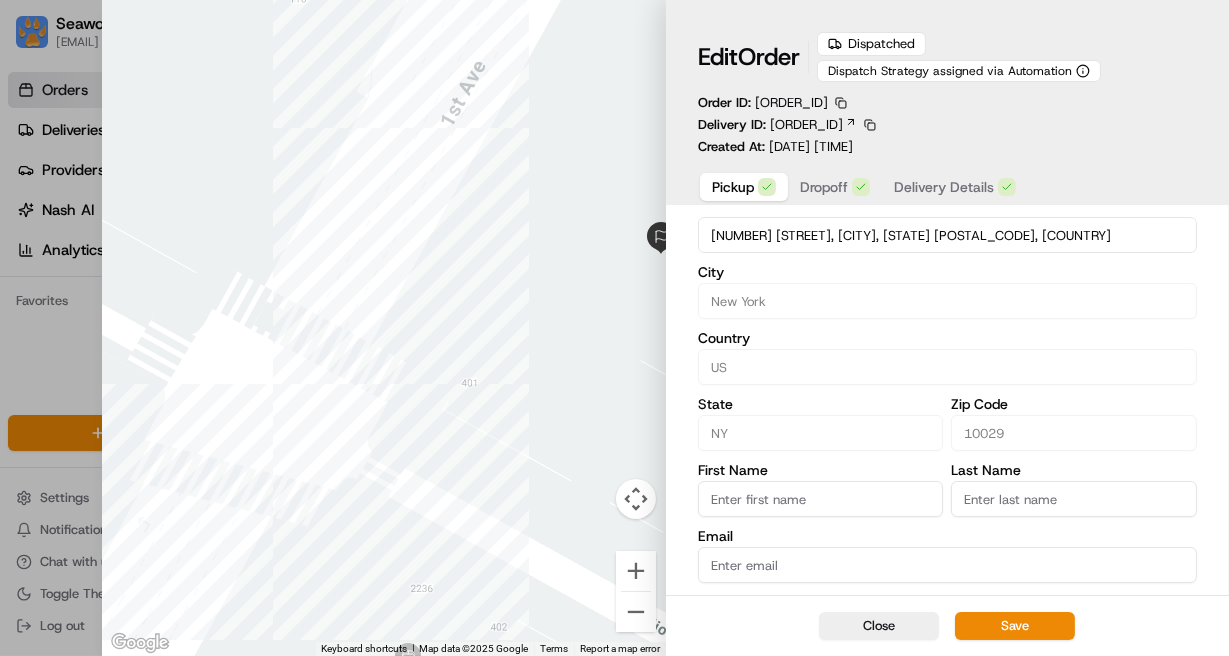 scroll, scrollTop: 0, scrollLeft: 0, axis: both 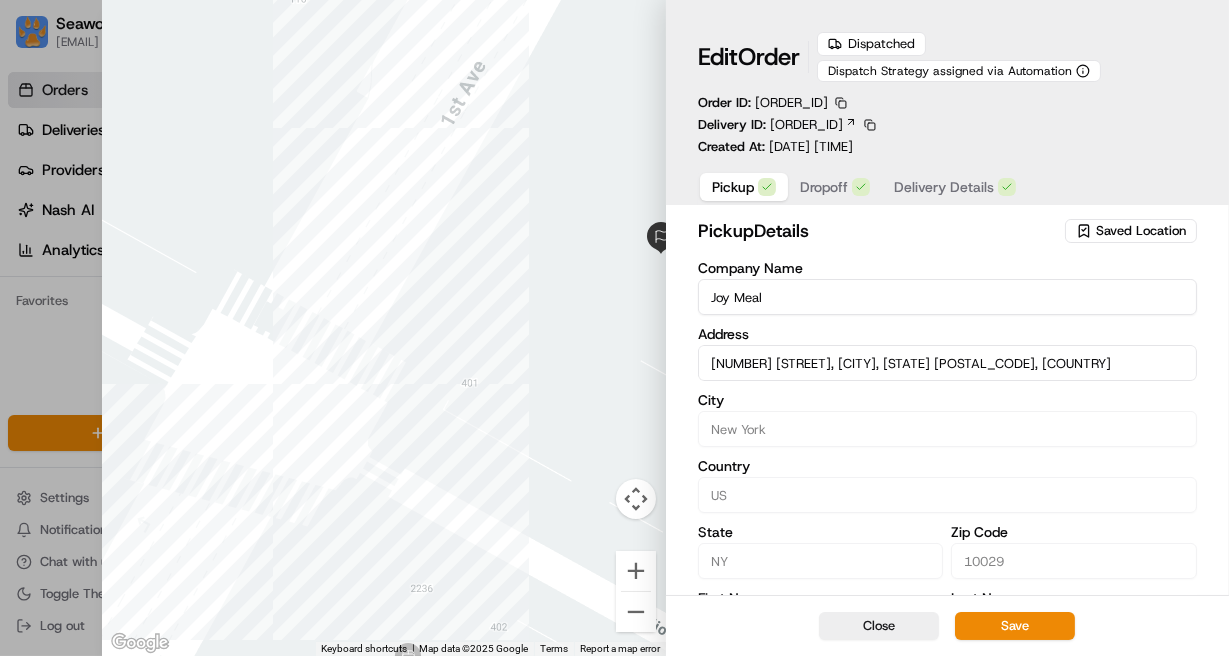 click on "Dropoff" at bounding box center (824, 187) 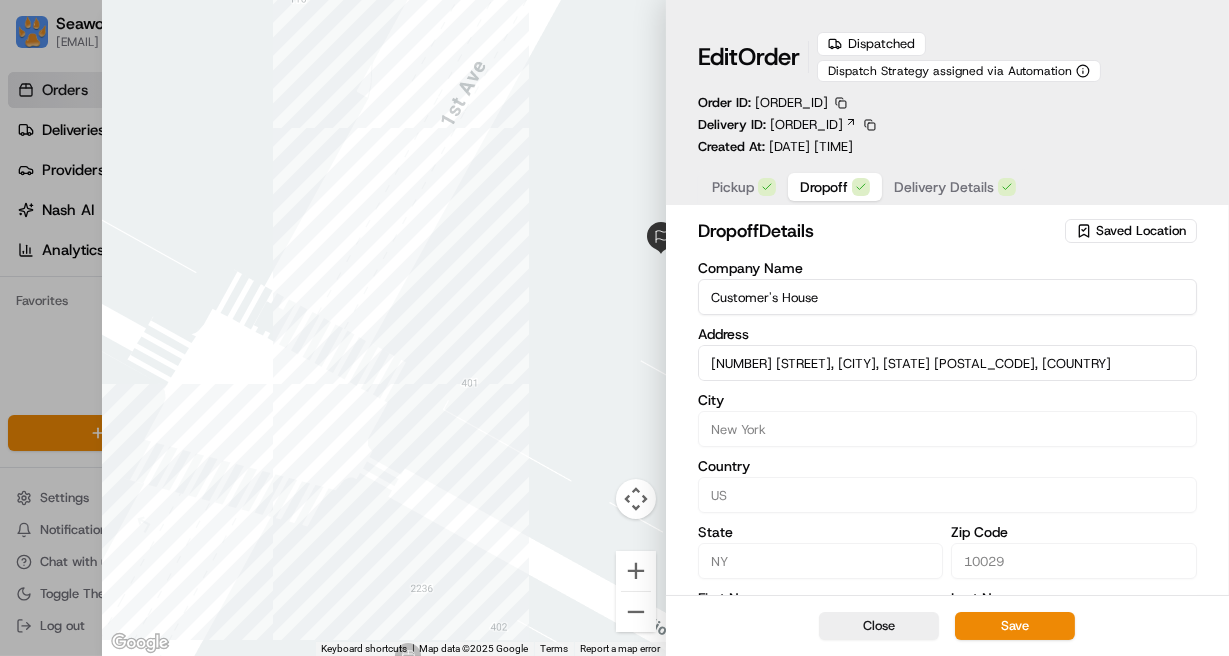 click on "Delivery Details" at bounding box center (944, 187) 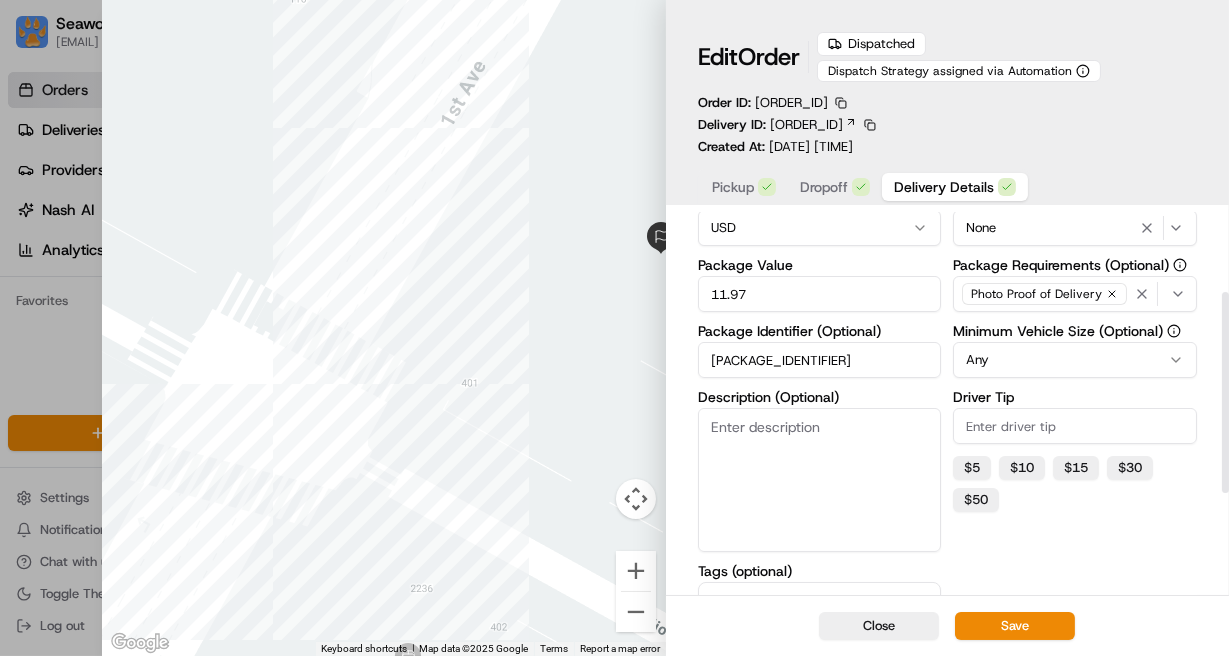 scroll, scrollTop: 0, scrollLeft: 0, axis: both 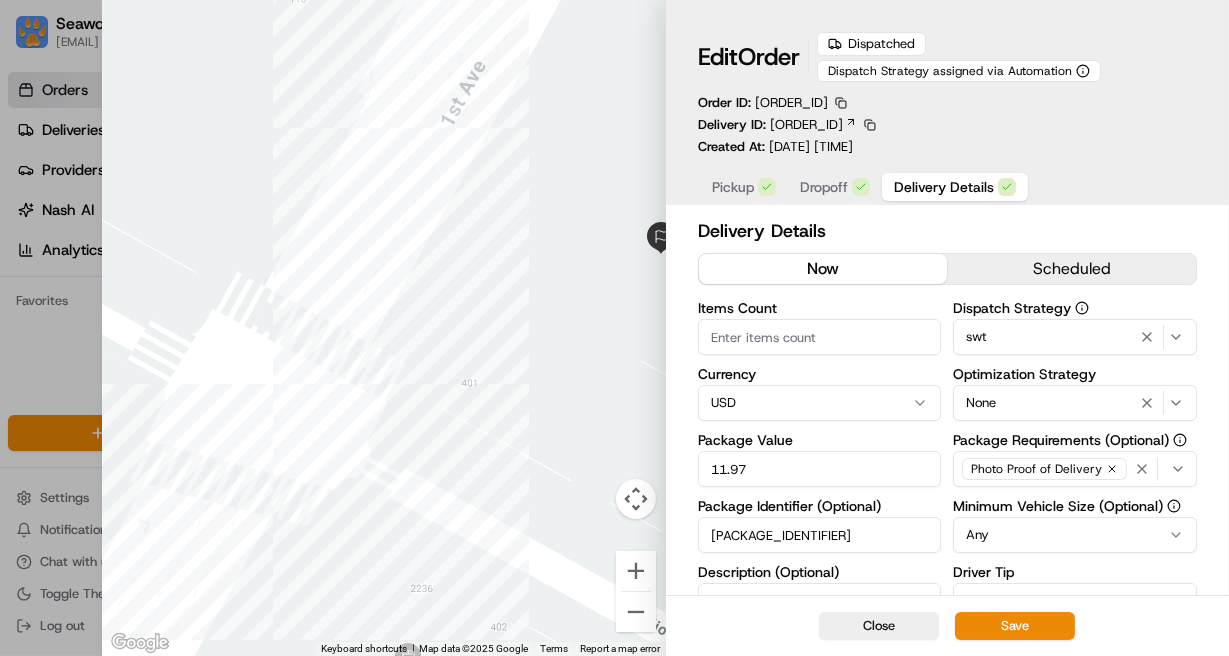 click on "scheduled" at bounding box center (1071, 269) 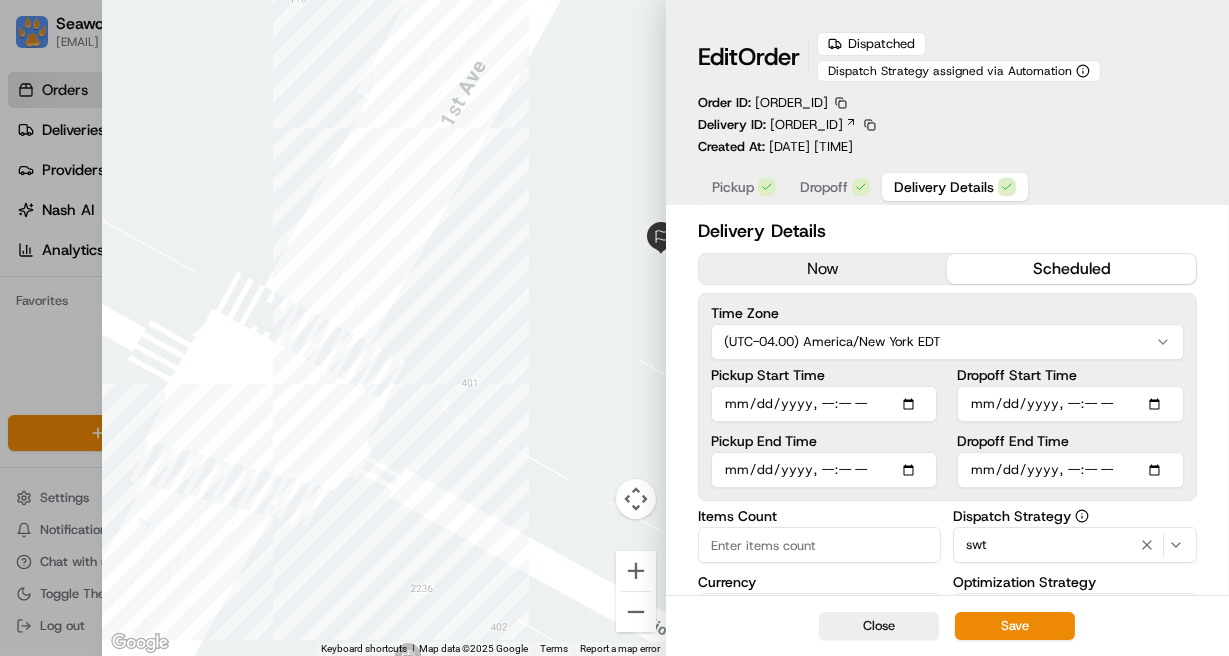 click on "Dropoff" at bounding box center (824, 187) 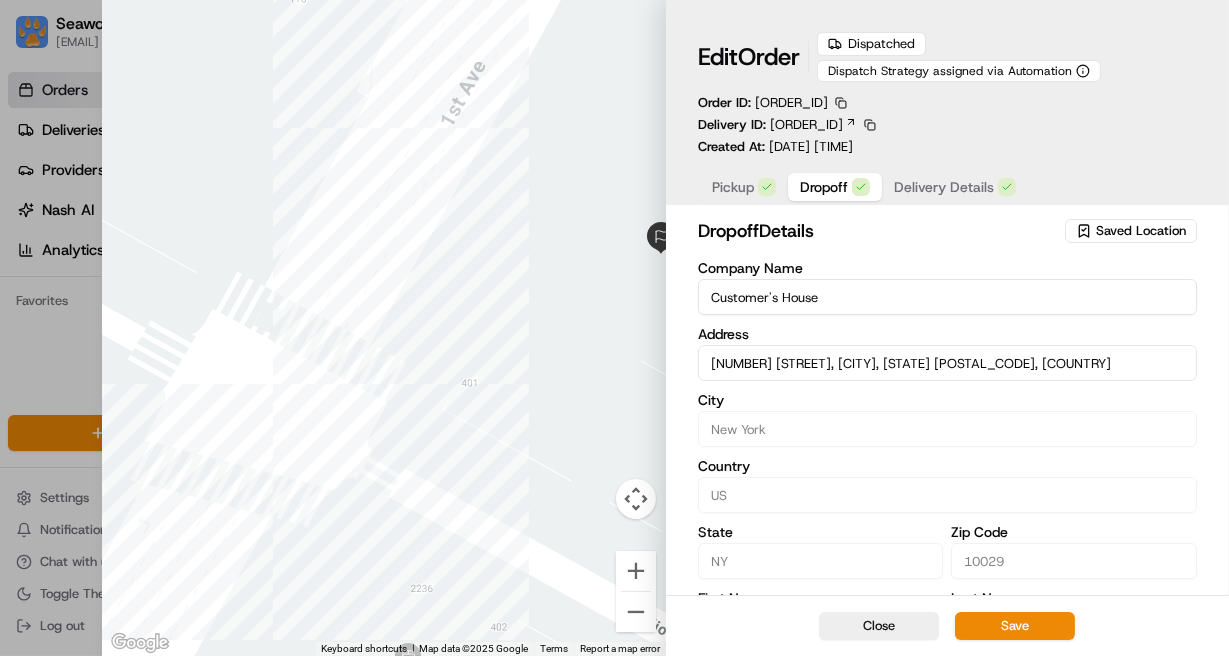 click on "Pickup" at bounding box center [744, 187] 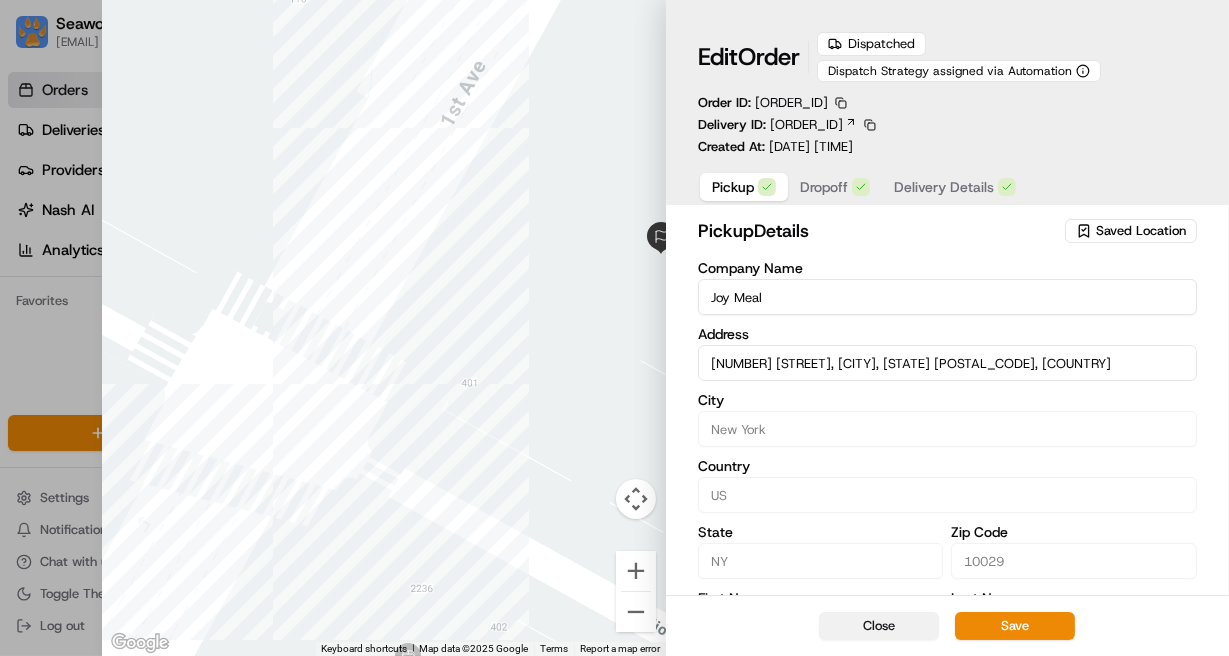 click on "Close" at bounding box center (879, 626) 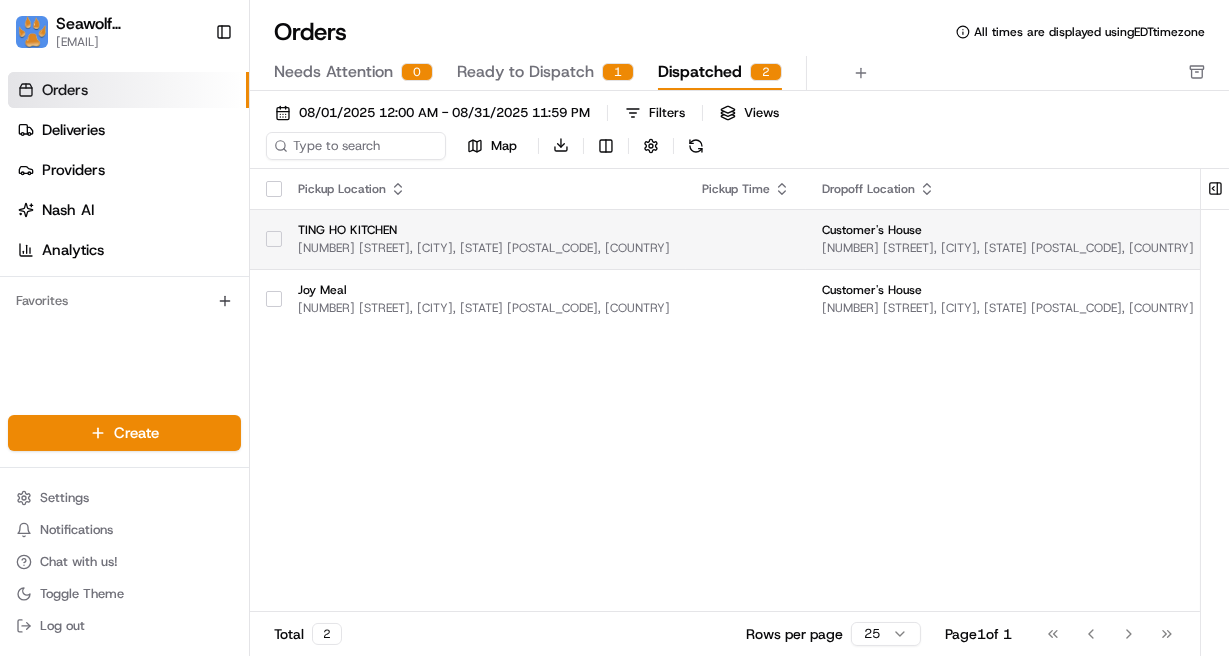 click on "Customer's House [NUMBER] [STREET], [CITY], [STATE] [POSTAL_CODE], [COUNTRY]" at bounding box center [1008, 239] 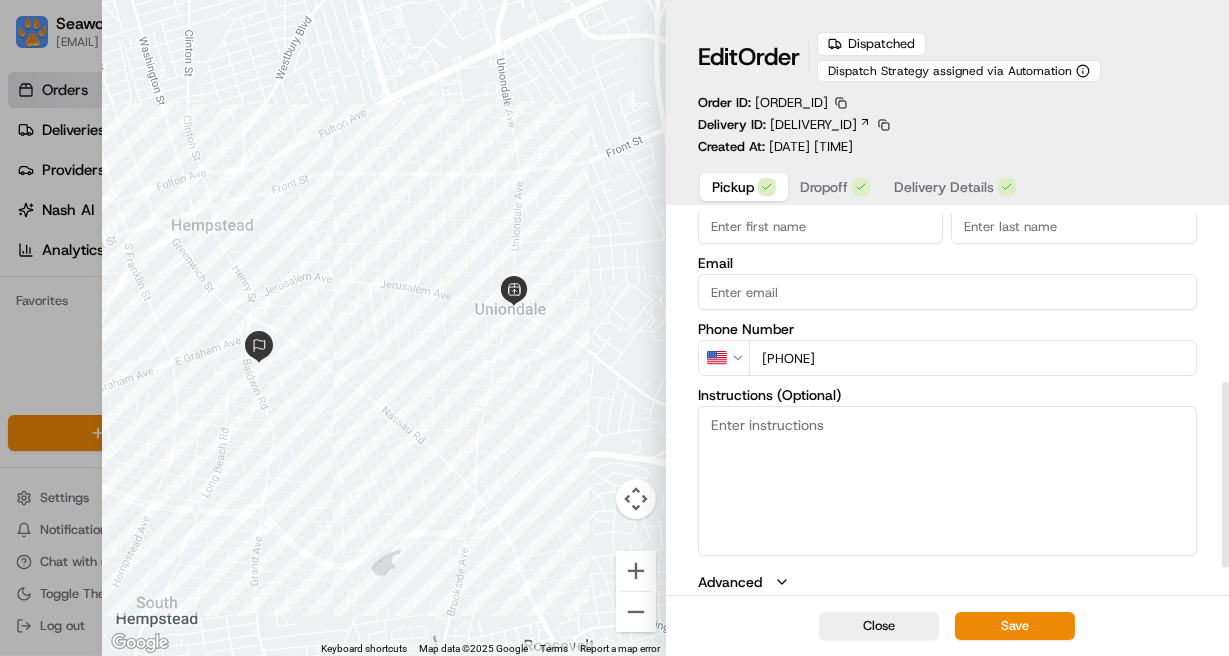 scroll, scrollTop: 0, scrollLeft: 0, axis: both 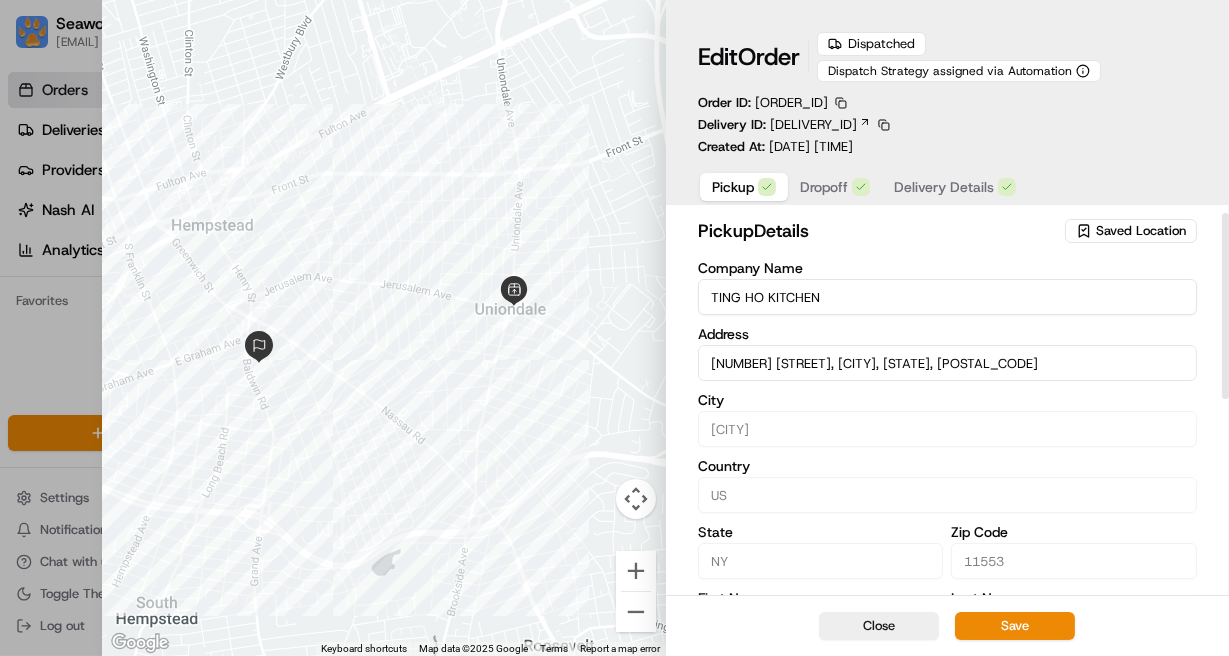 click on "Dropoff" at bounding box center [824, 187] 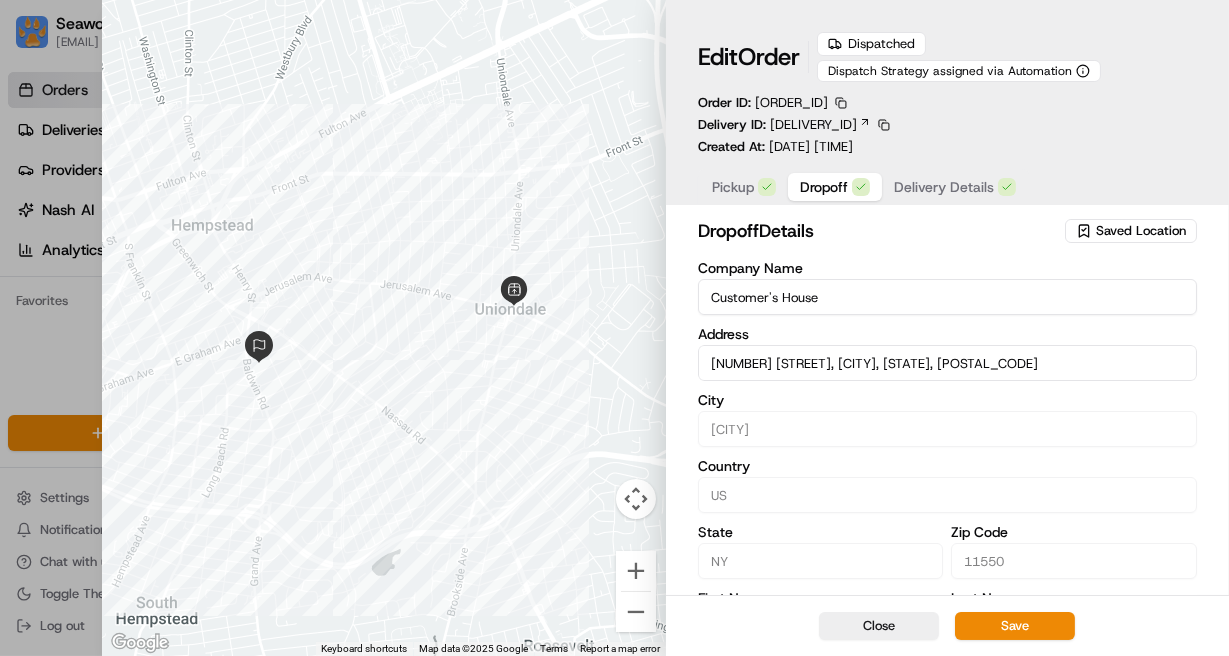 click on "Delivery Details" at bounding box center [944, 187] 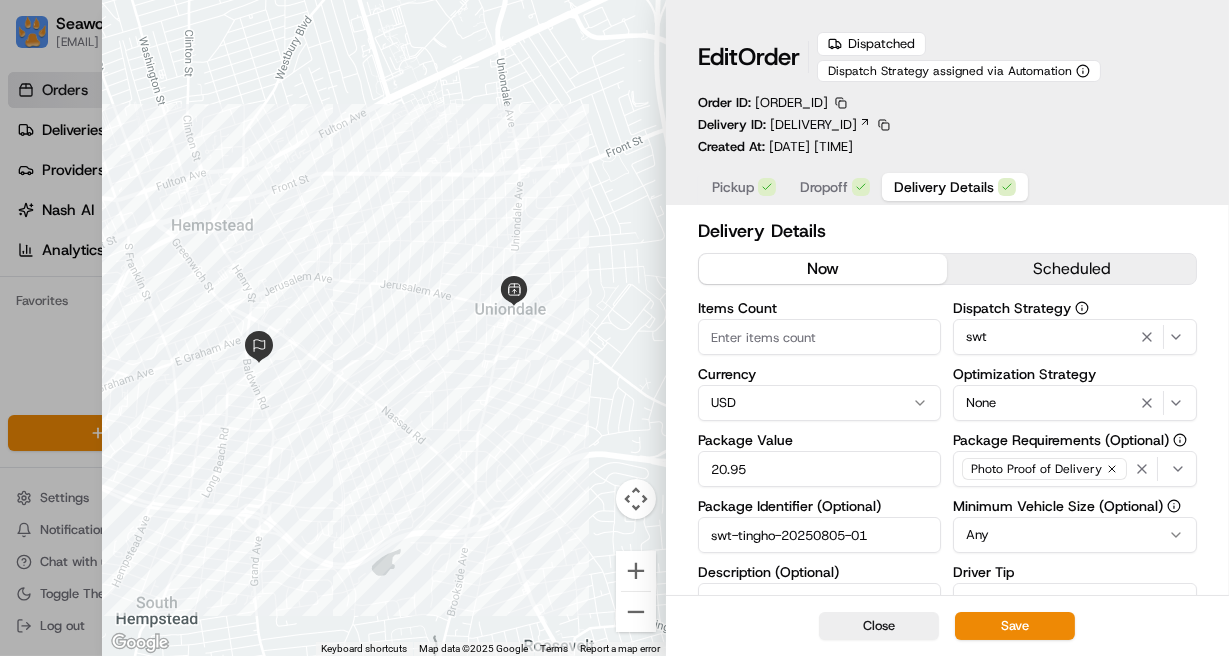 click on "Dropoff" at bounding box center (824, 187) 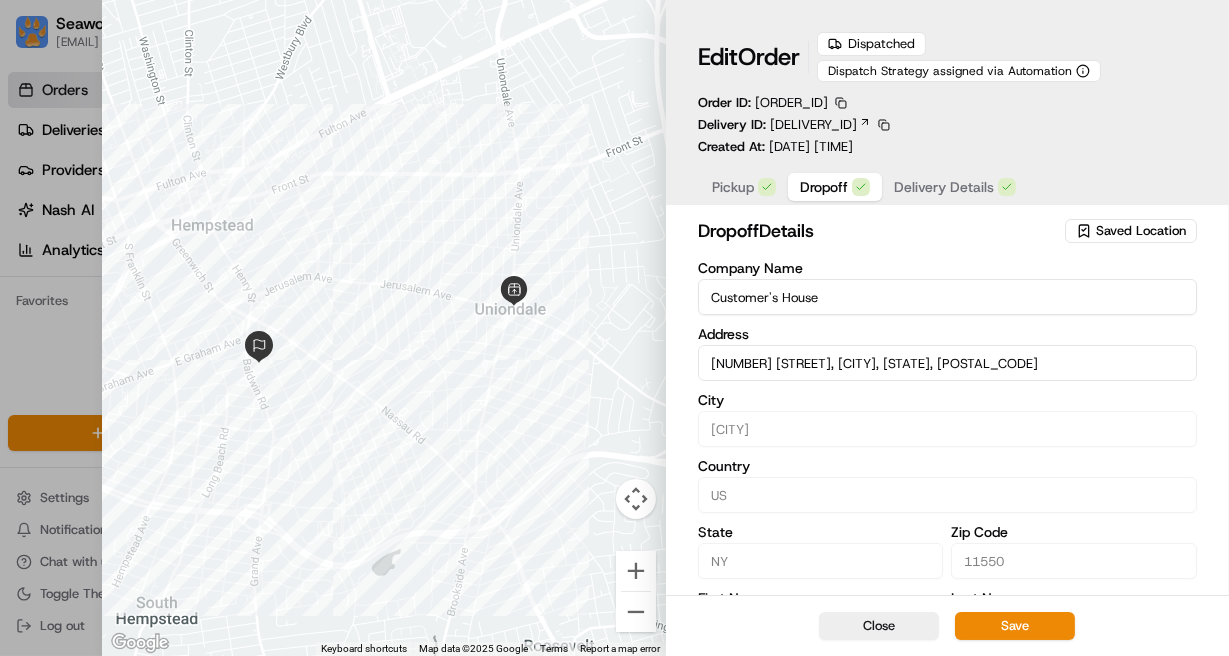 click on "Pickup" at bounding box center [733, 187] 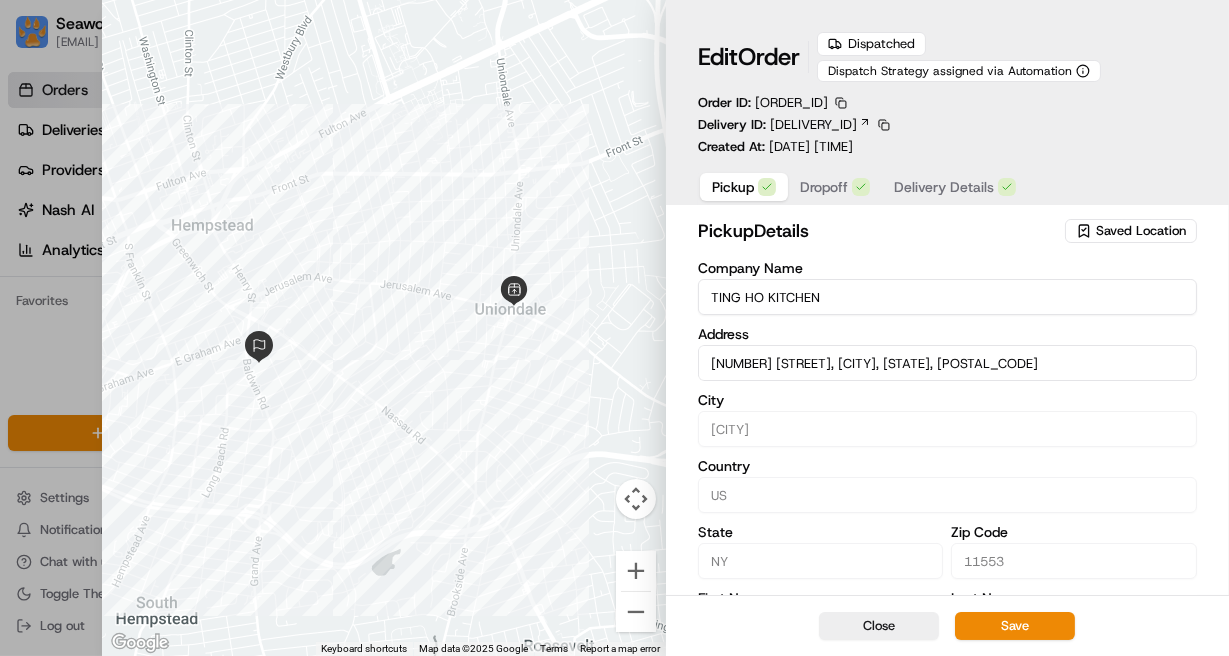 click at bounding box center (383, 328) 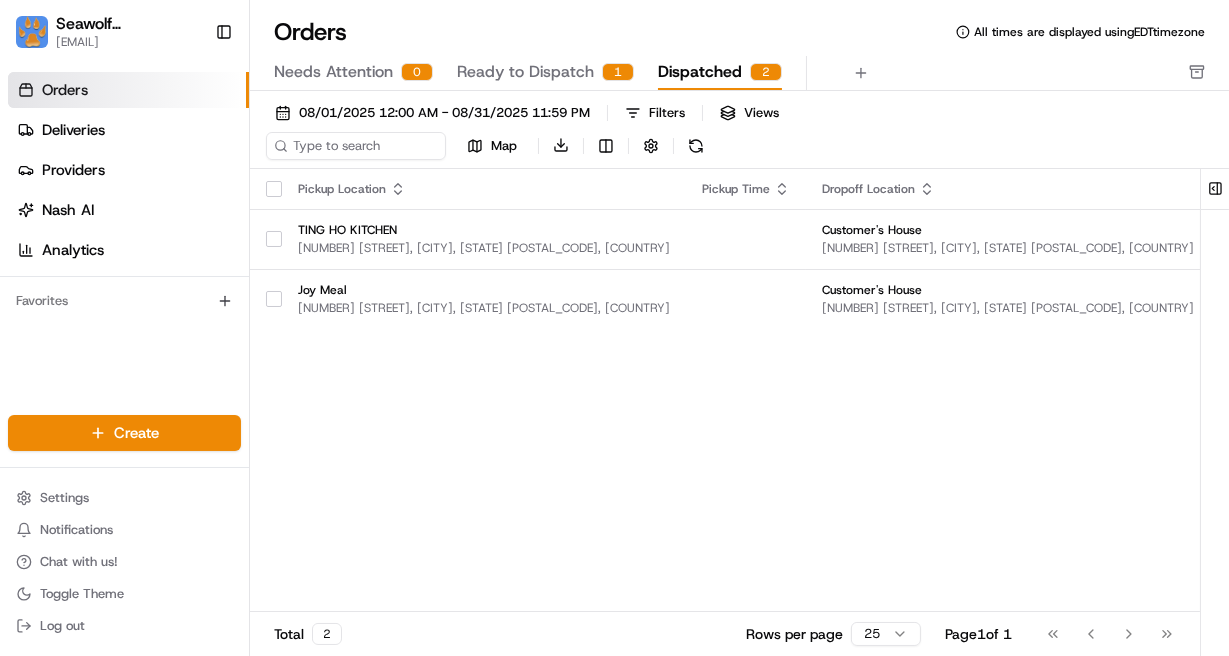 click on "Needs Attention" at bounding box center (333, 72) 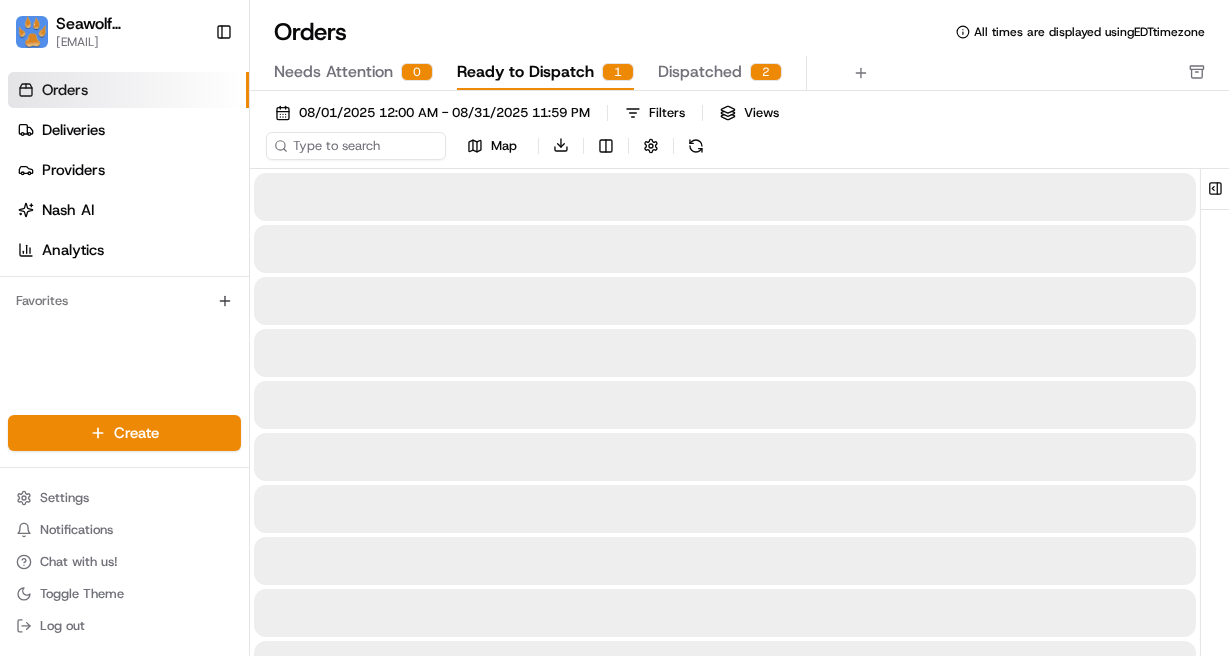 click on "Ready to Dispatch" at bounding box center [525, 72] 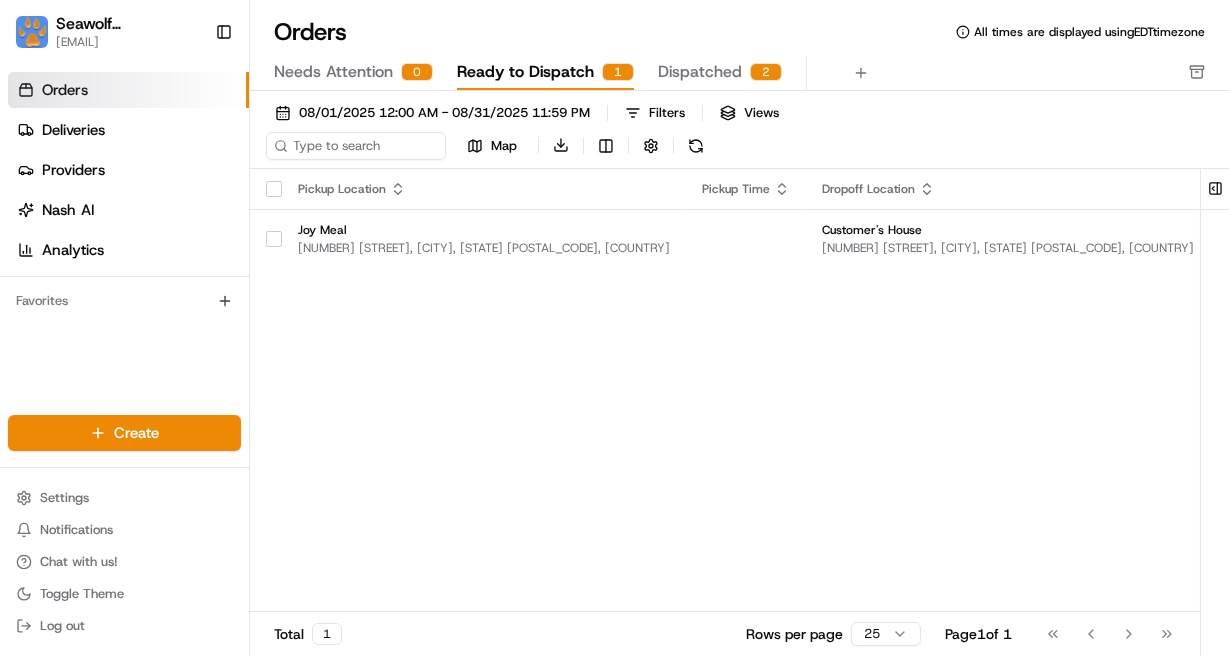 click on "Dispatched" at bounding box center (700, 72) 